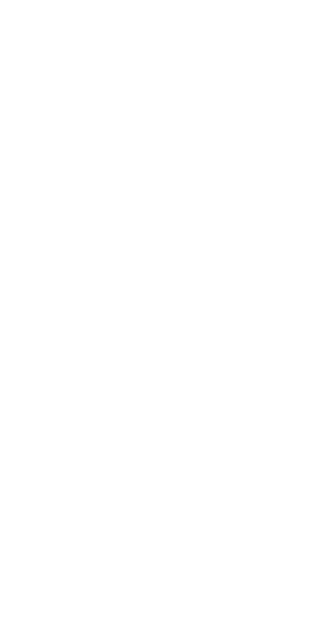 scroll, scrollTop: 0, scrollLeft: 0, axis: both 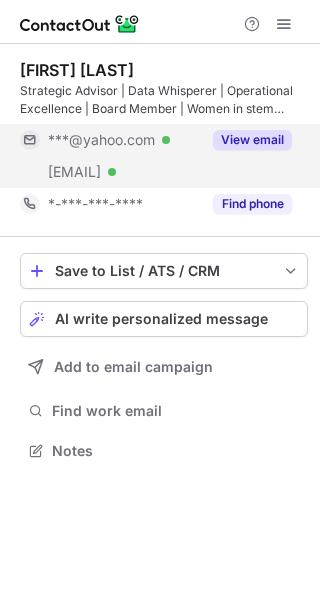 click on "View email" at bounding box center [252, 140] 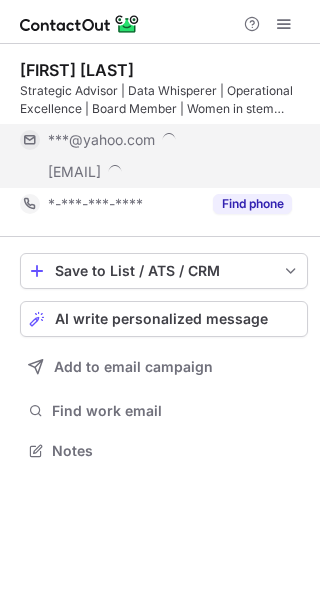 scroll, scrollTop: 10, scrollLeft: 10, axis: both 